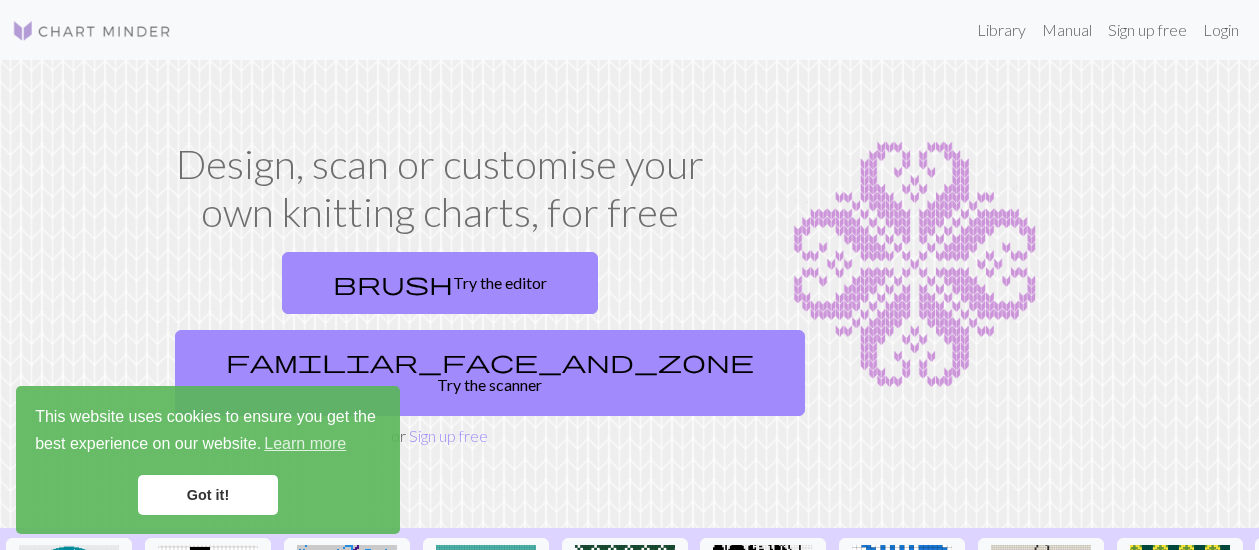 scroll, scrollTop: 0, scrollLeft: 0, axis: both 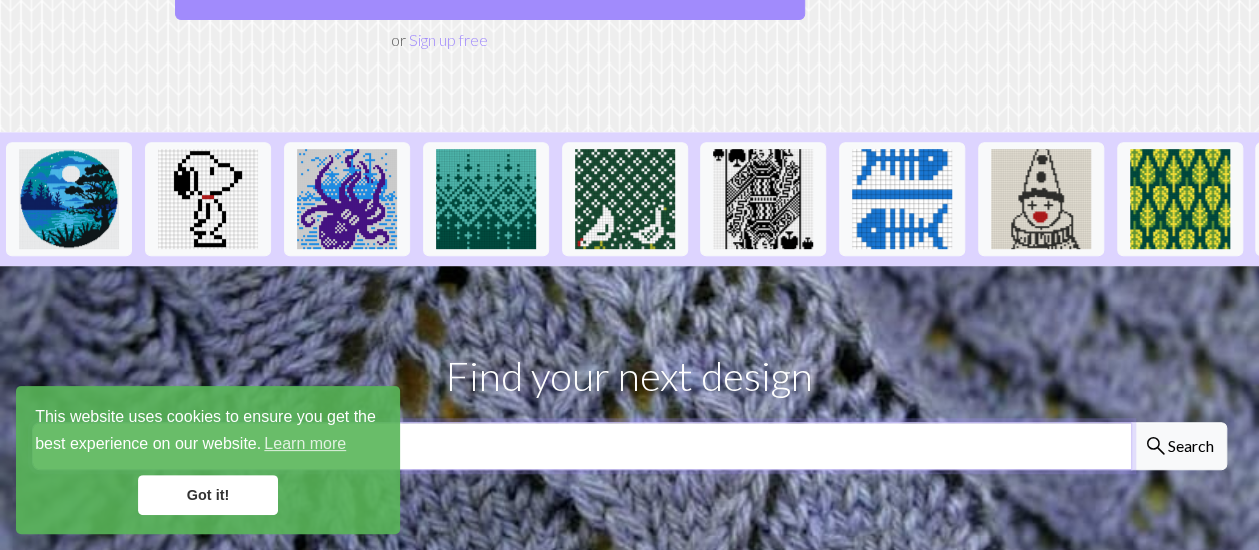 click at bounding box center (582, 446) 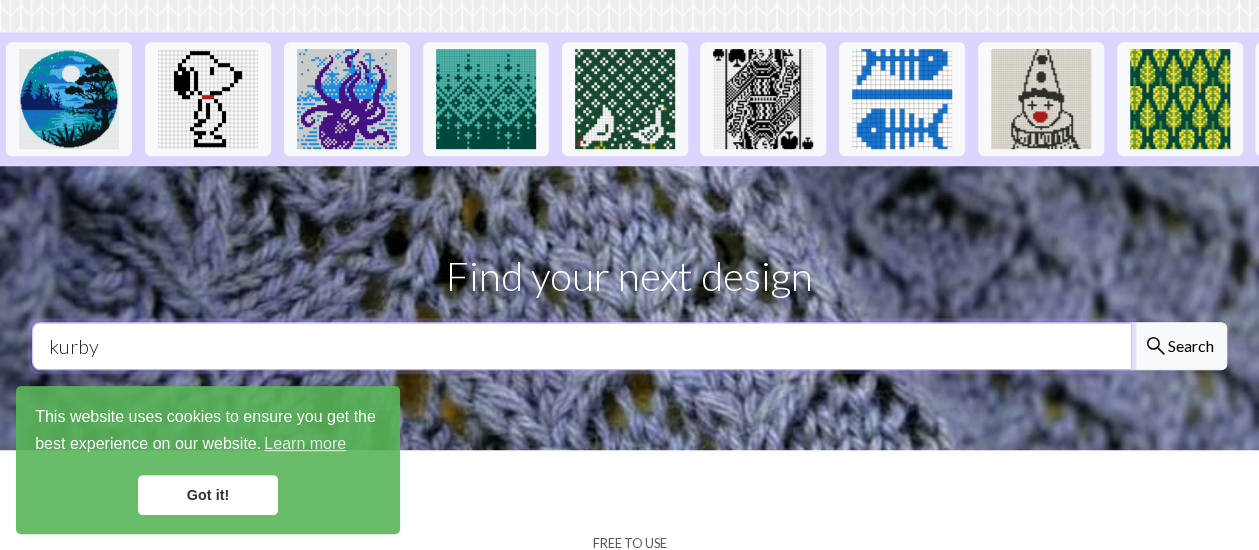type on "kurby" 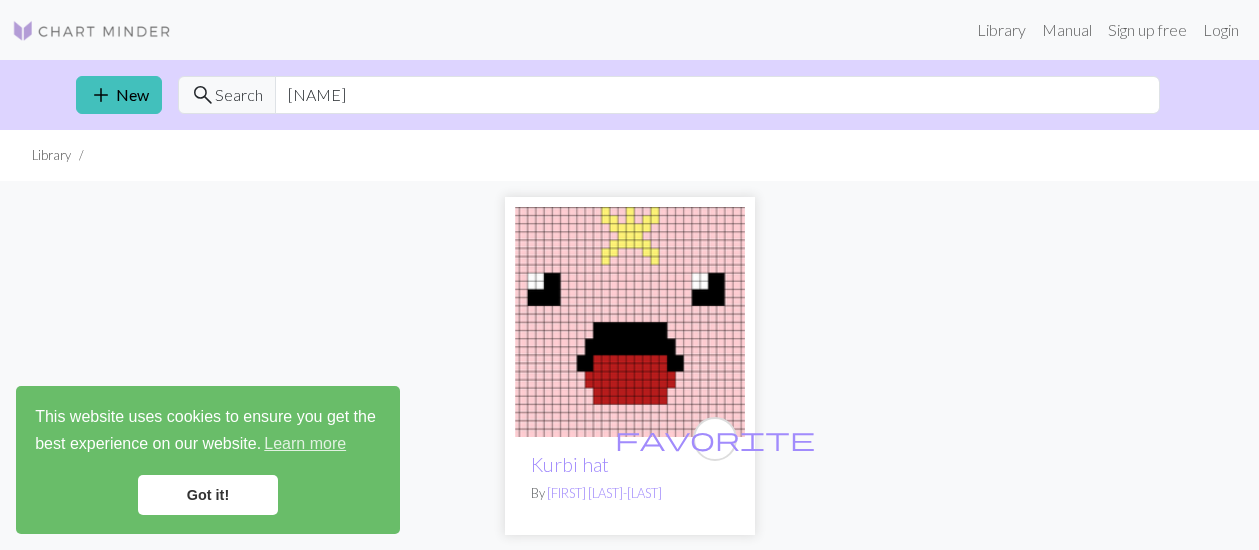 scroll, scrollTop: 0, scrollLeft: 0, axis: both 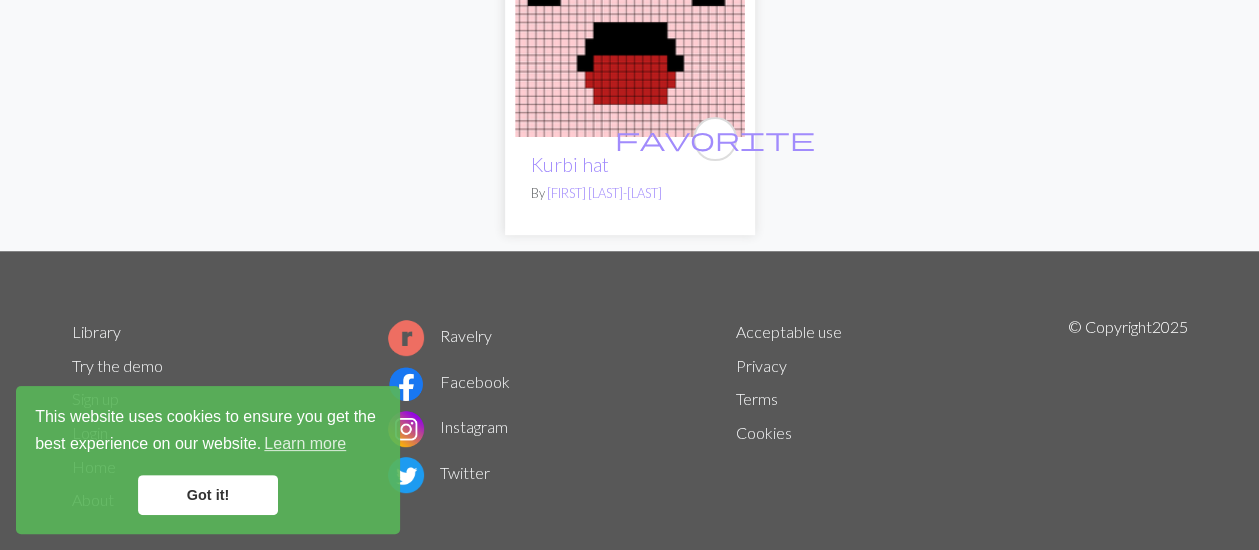click on "Got it!" at bounding box center [208, 495] 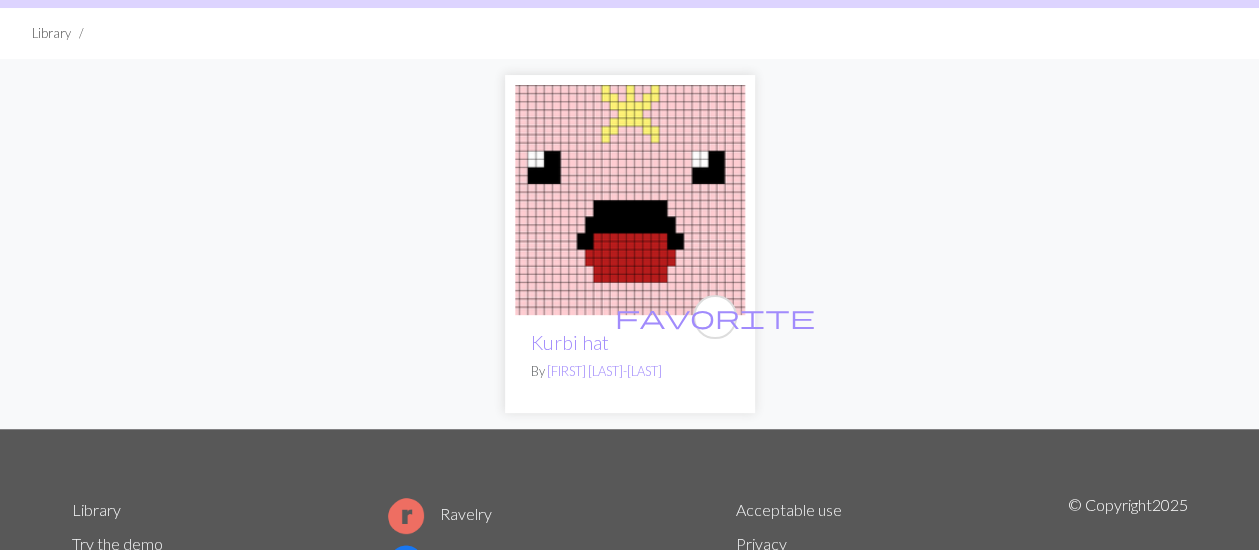 scroll, scrollTop: 0, scrollLeft: 0, axis: both 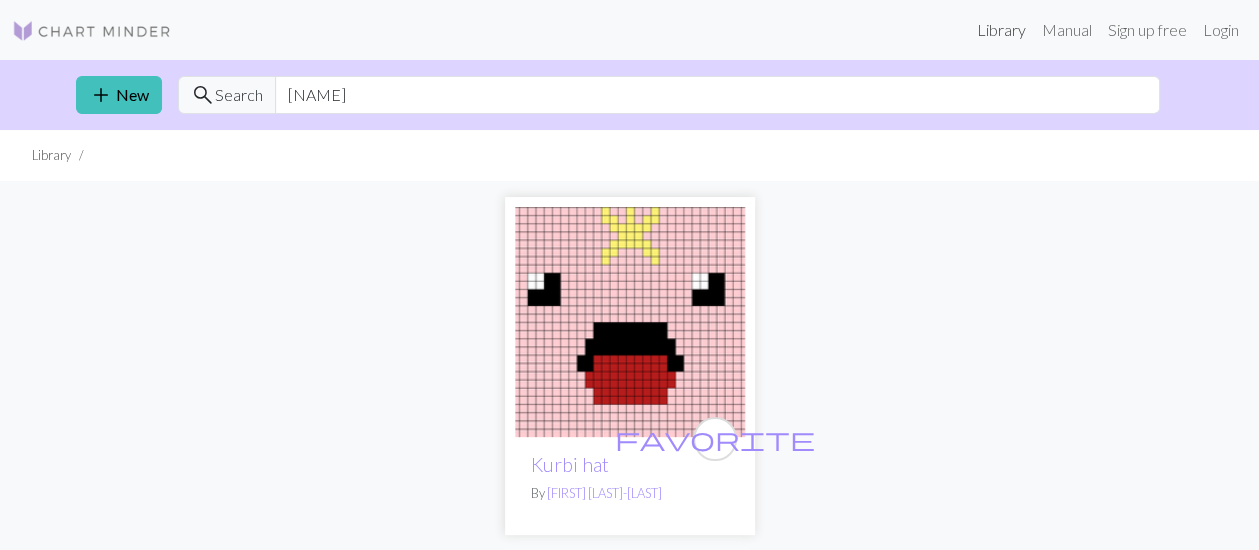 click on "Library" at bounding box center [1001, 30] 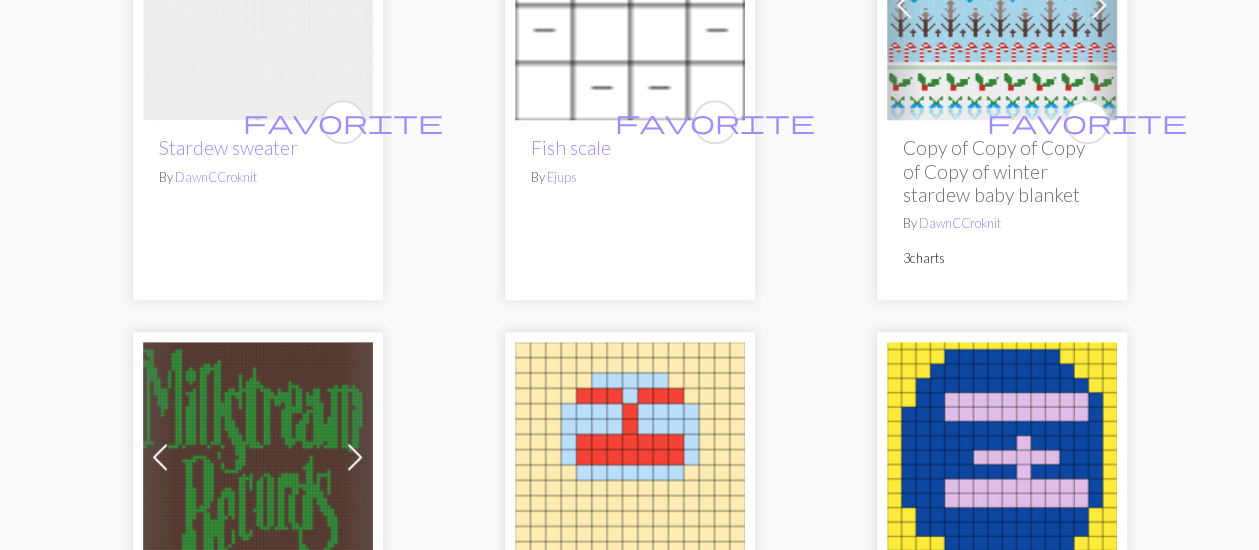 scroll, scrollTop: 4600, scrollLeft: 0, axis: vertical 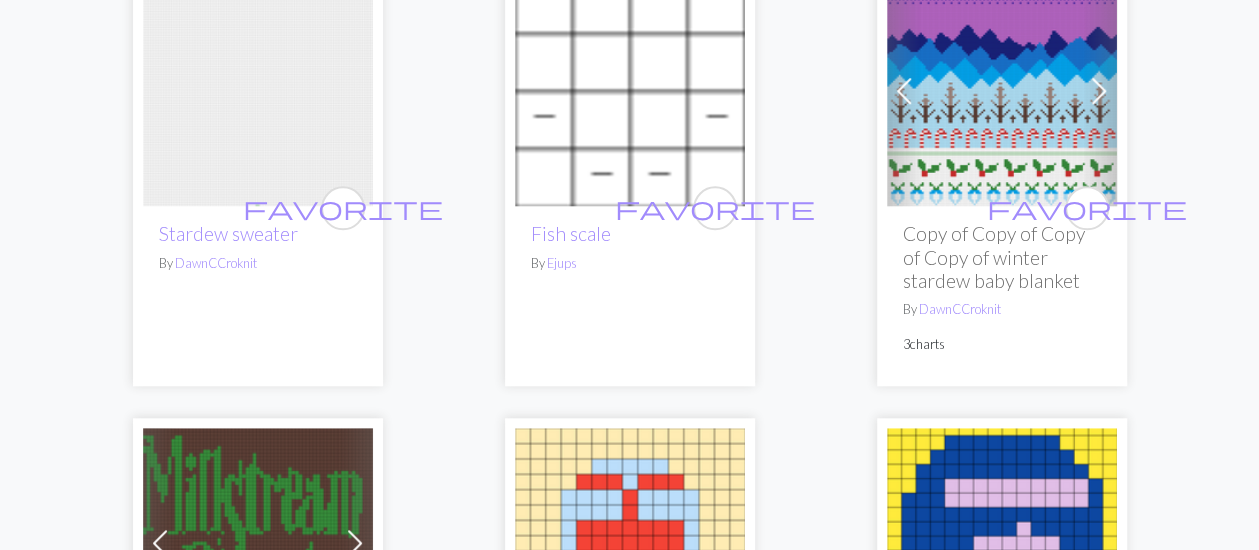 click at bounding box center [258, 91] 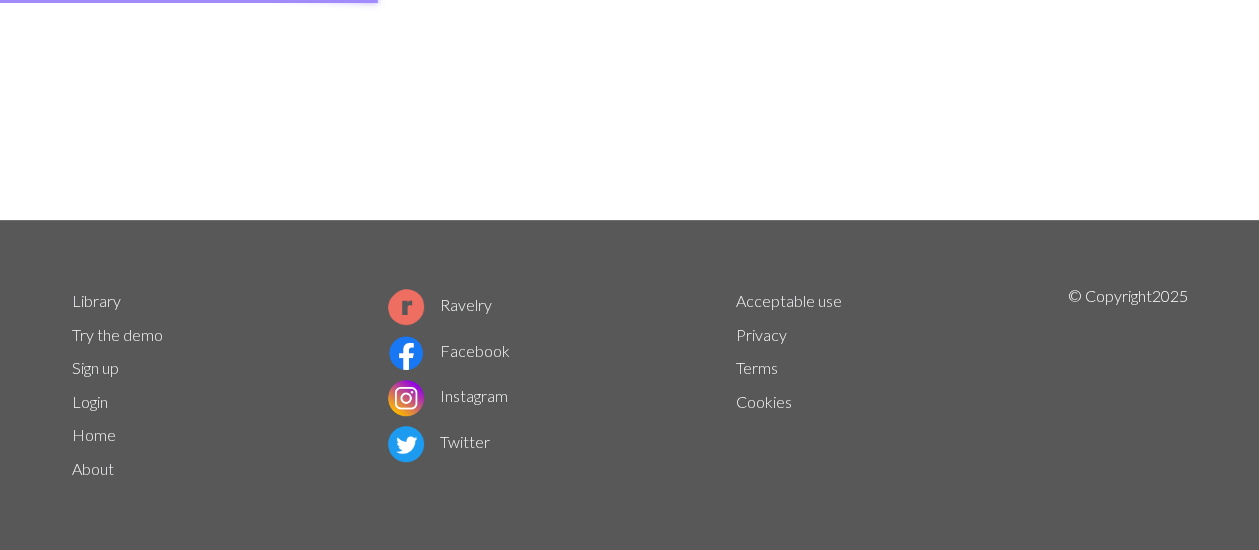 scroll, scrollTop: 0, scrollLeft: 0, axis: both 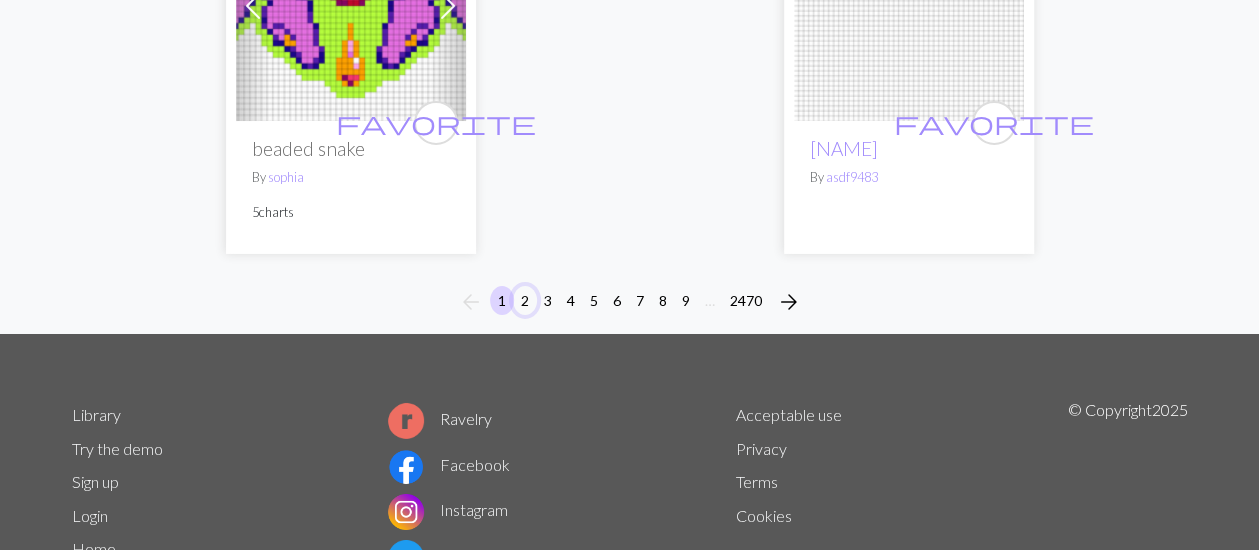 click on "2" at bounding box center [525, 300] 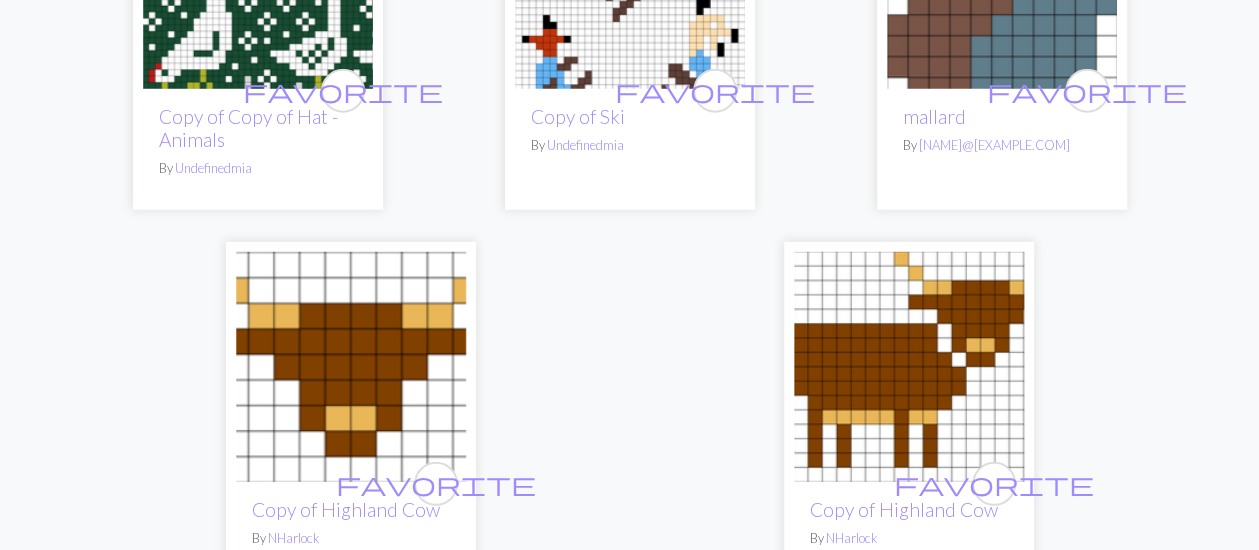 scroll, scrollTop: 6200, scrollLeft: 0, axis: vertical 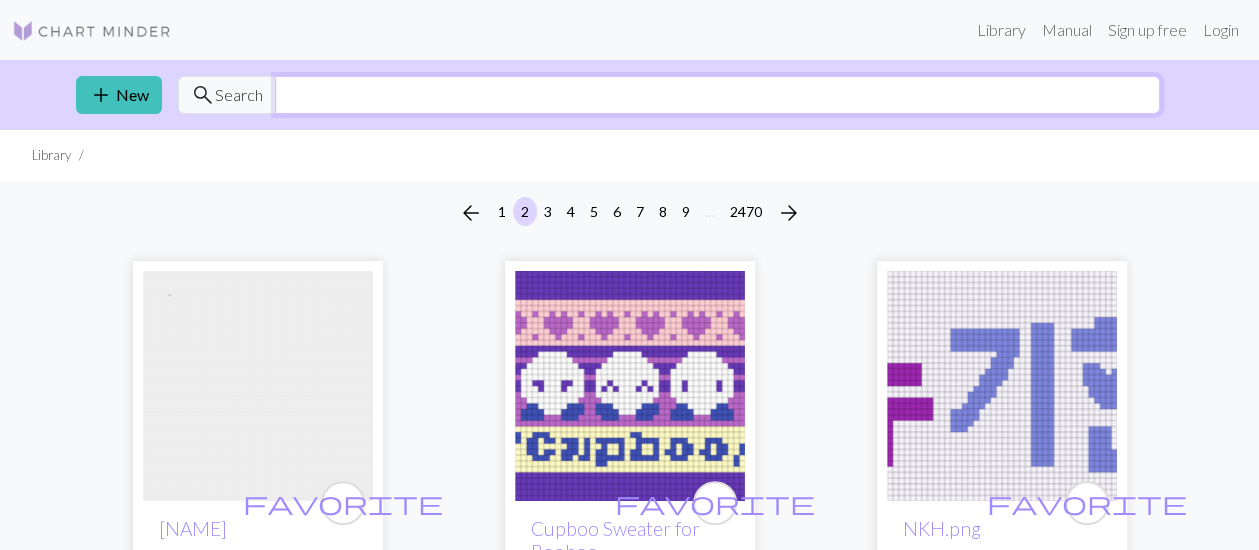 click at bounding box center (717, 95) 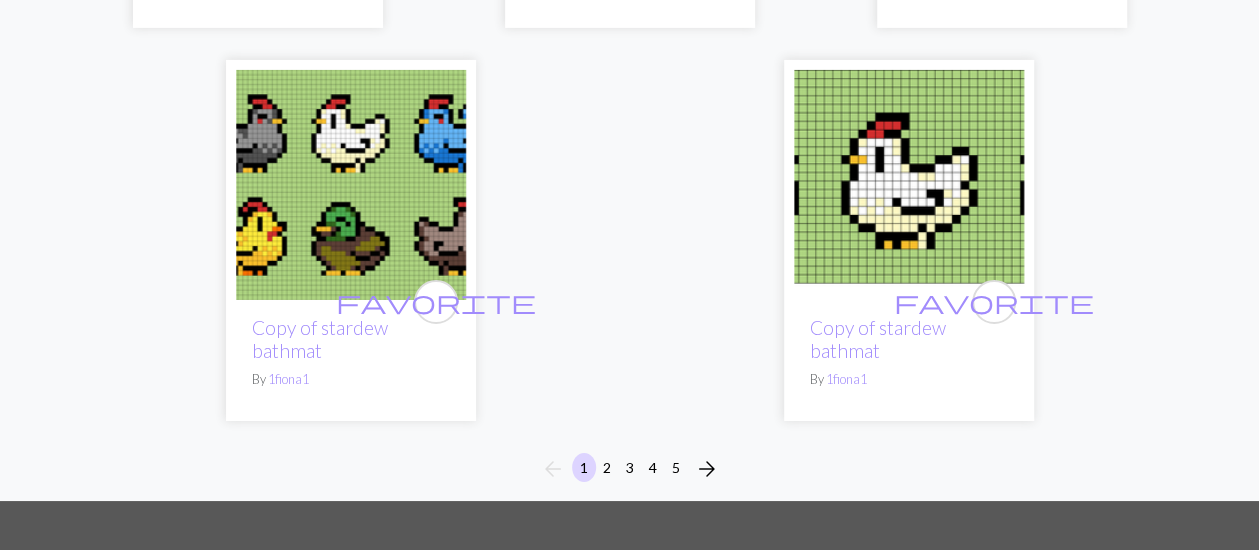 scroll, scrollTop: 7300, scrollLeft: 0, axis: vertical 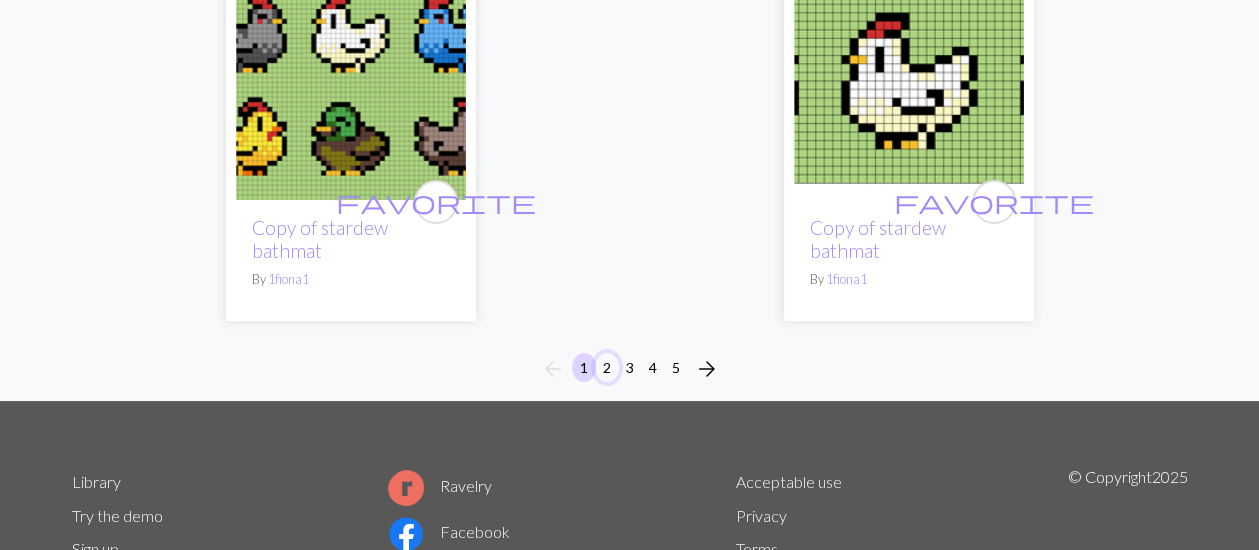 click on "2" at bounding box center [607, 367] 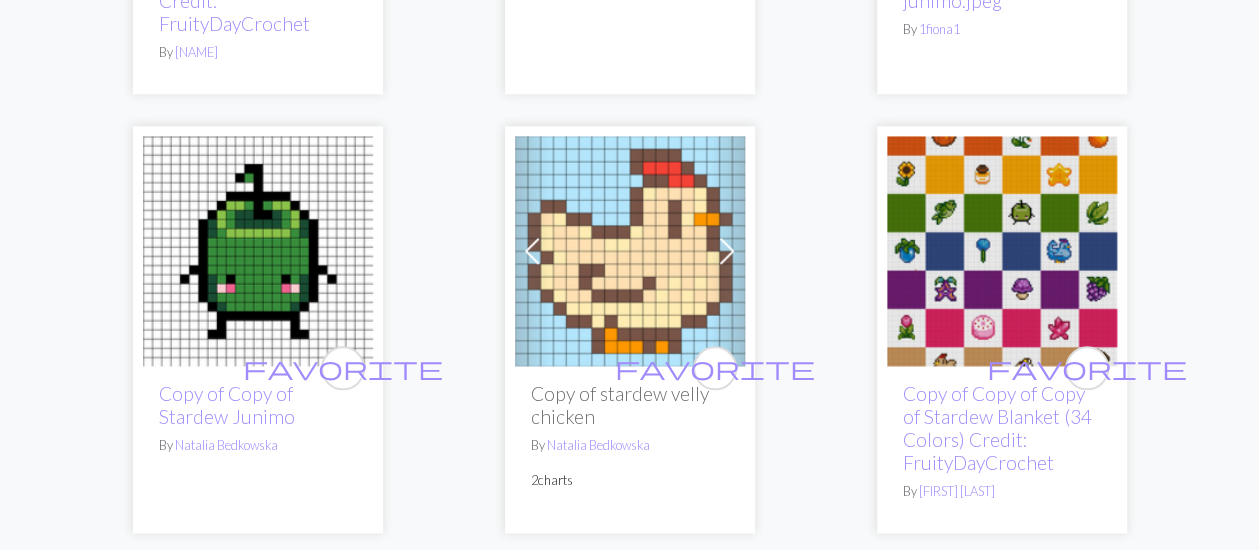 scroll, scrollTop: 1100, scrollLeft: 0, axis: vertical 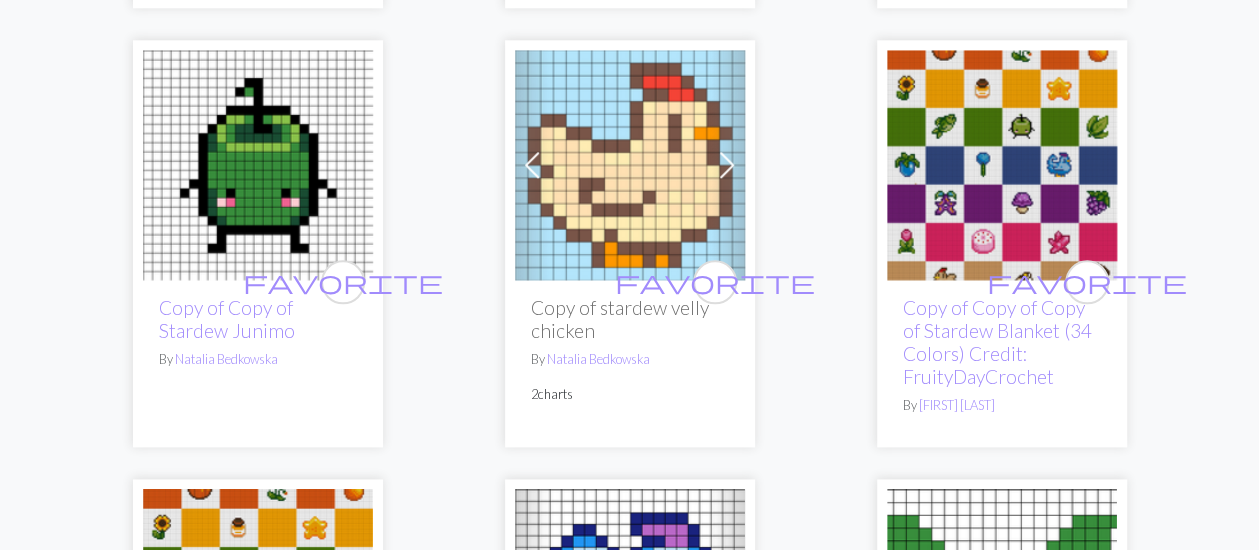 click at bounding box center [727, 165] 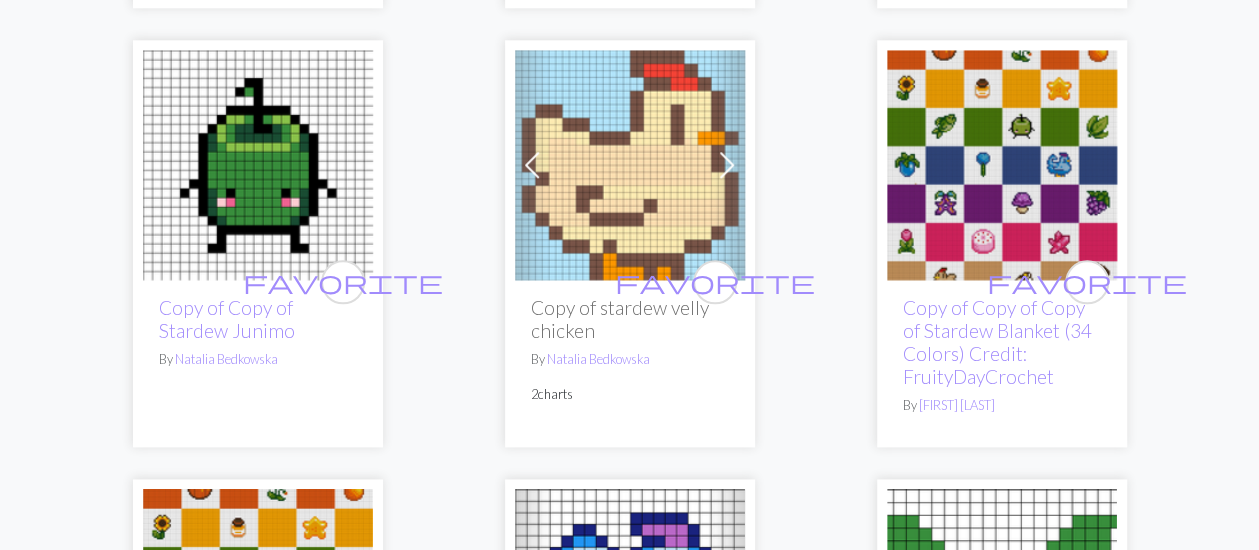 click at bounding box center (727, 165) 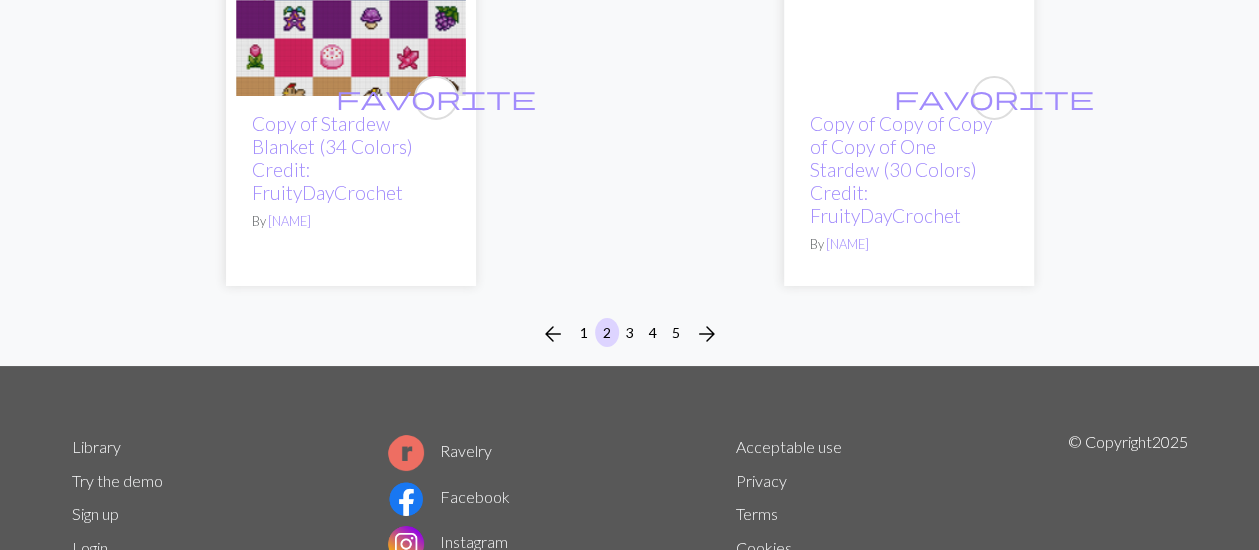 scroll, scrollTop: 7468, scrollLeft: 0, axis: vertical 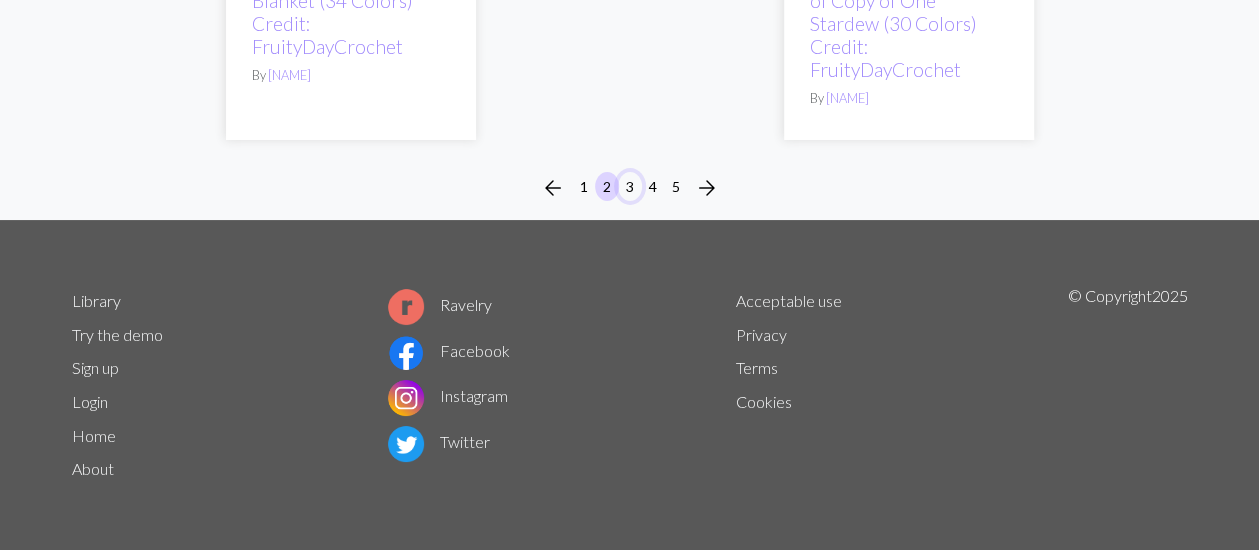 click on "3" at bounding box center (630, 186) 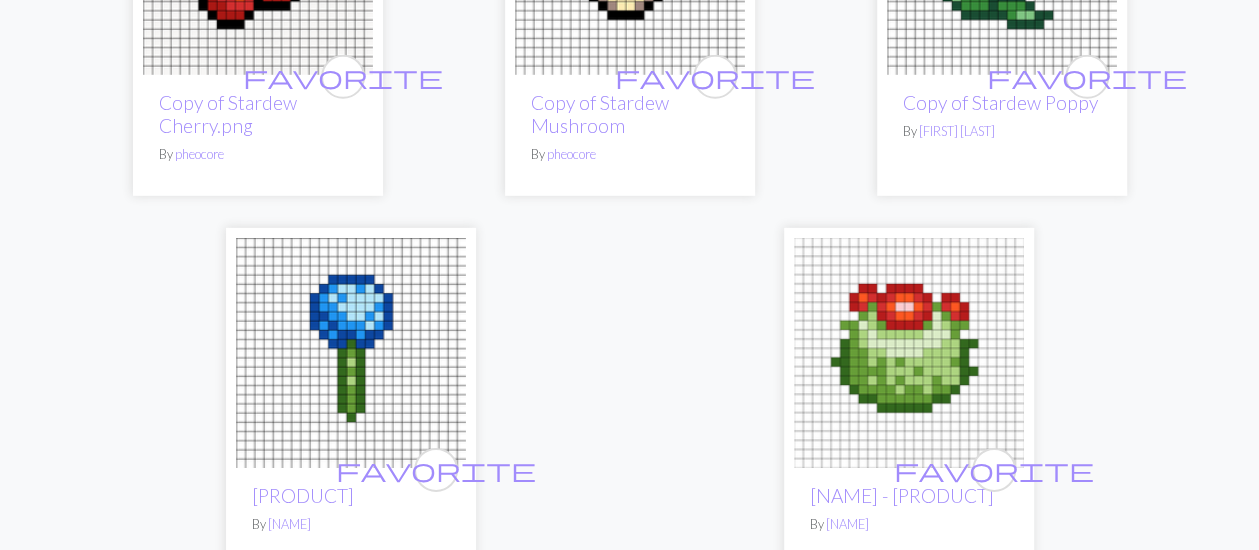 scroll, scrollTop: 6900, scrollLeft: 0, axis: vertical 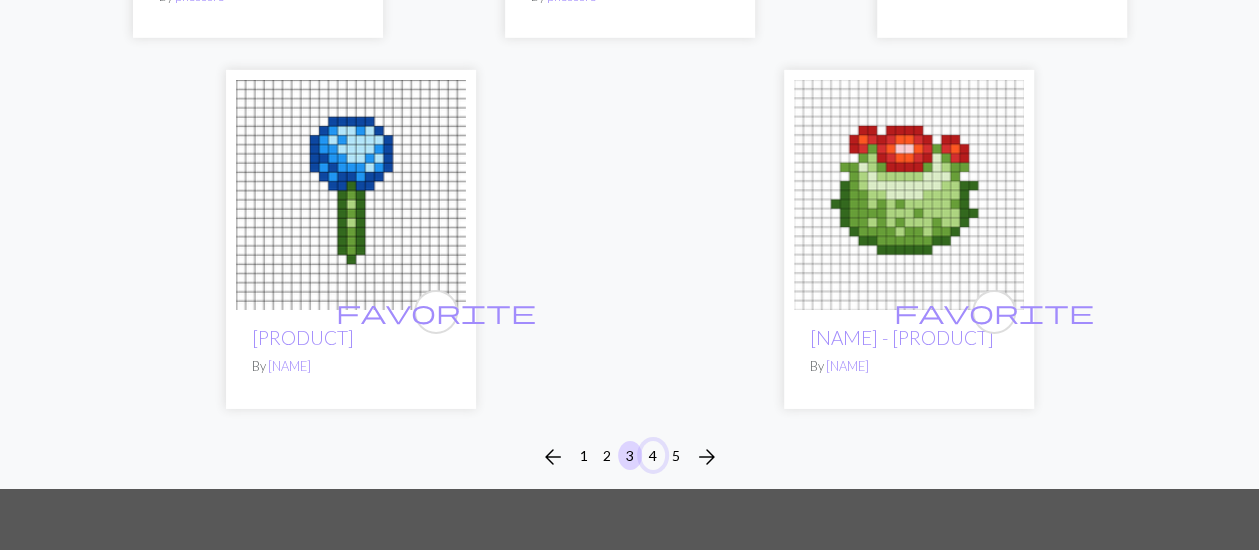 click on "4" at bounding box center [653, 455] 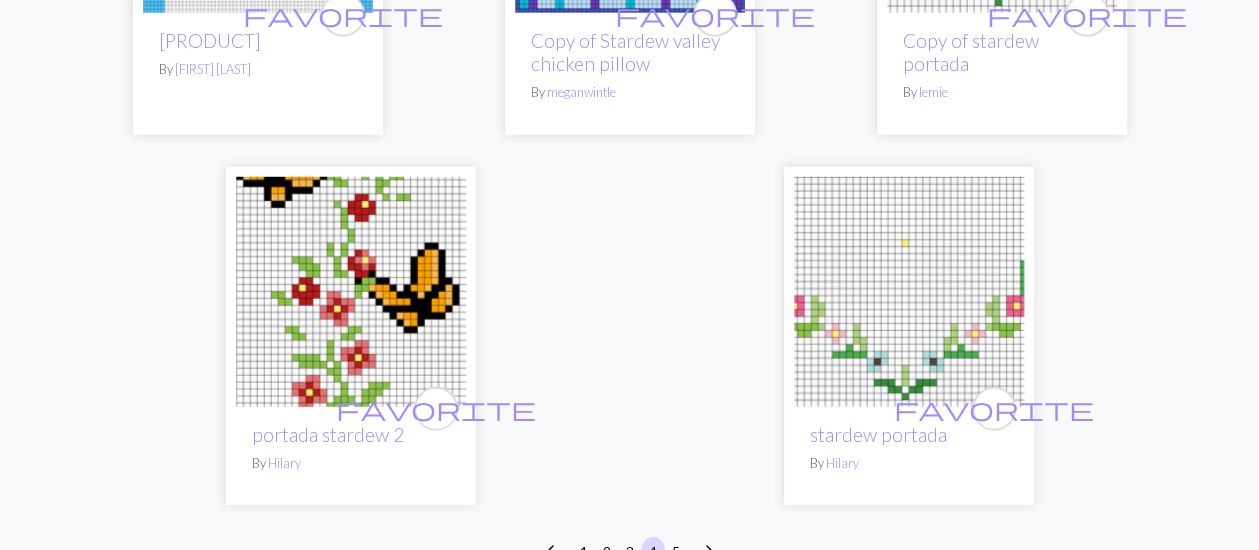 scroll, scrollTop: 6500, scrollLeft: 0, axis: vertical 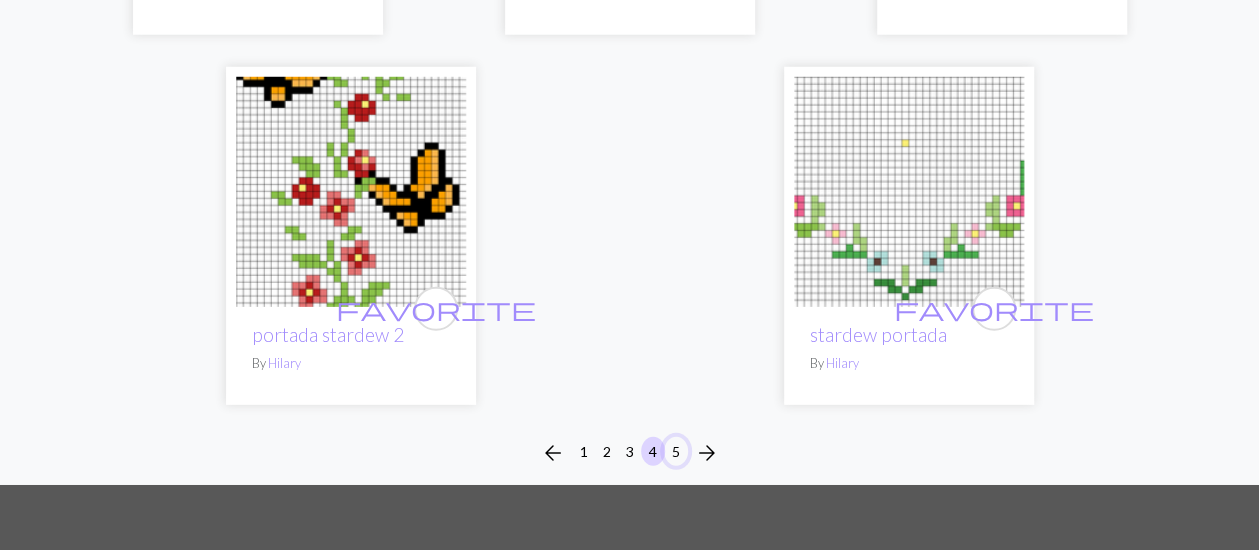 click on "5" at bounding box center [676, 451] 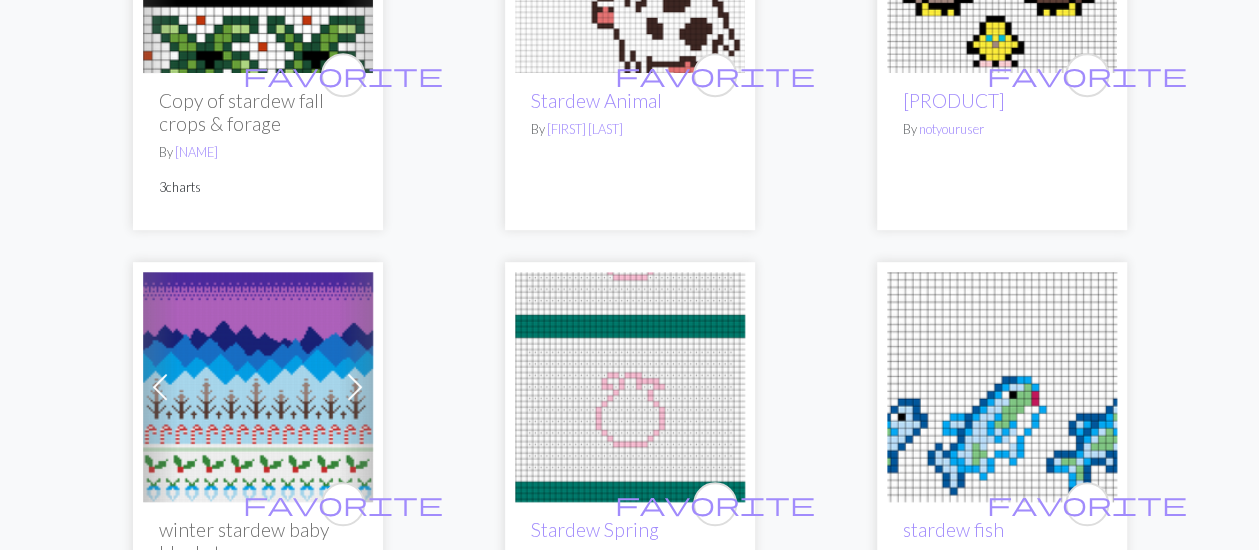 scroll, scrollTop: 0, scrollLeft: 0, axis: both 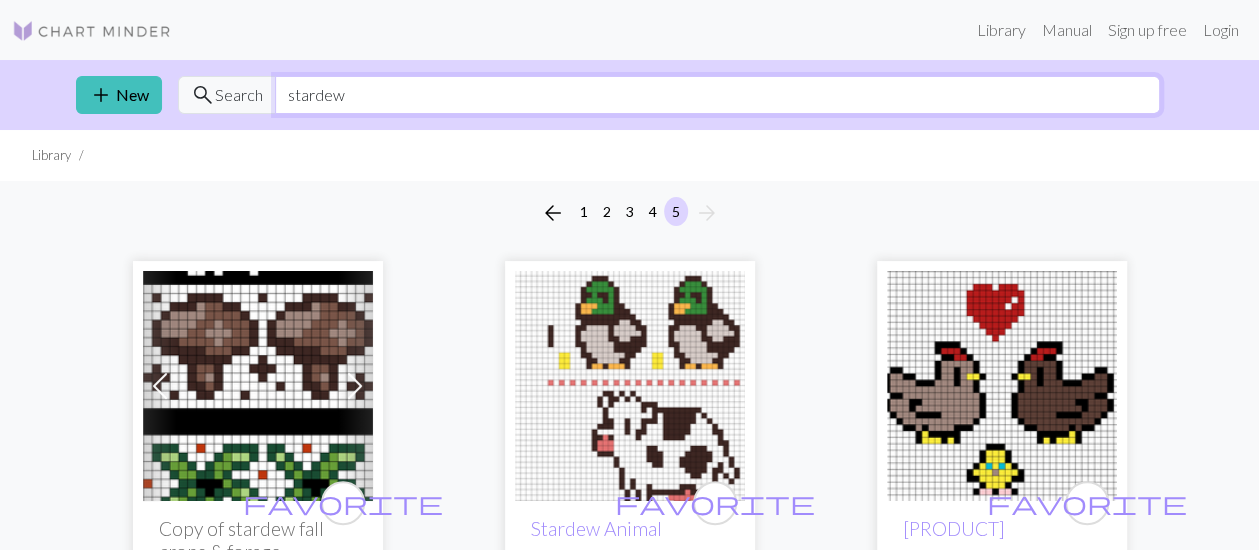 drag, startPoint x: 346, startPoint y: 101, endPoint x: 269, endPoint y: 103, distance: 77.02597 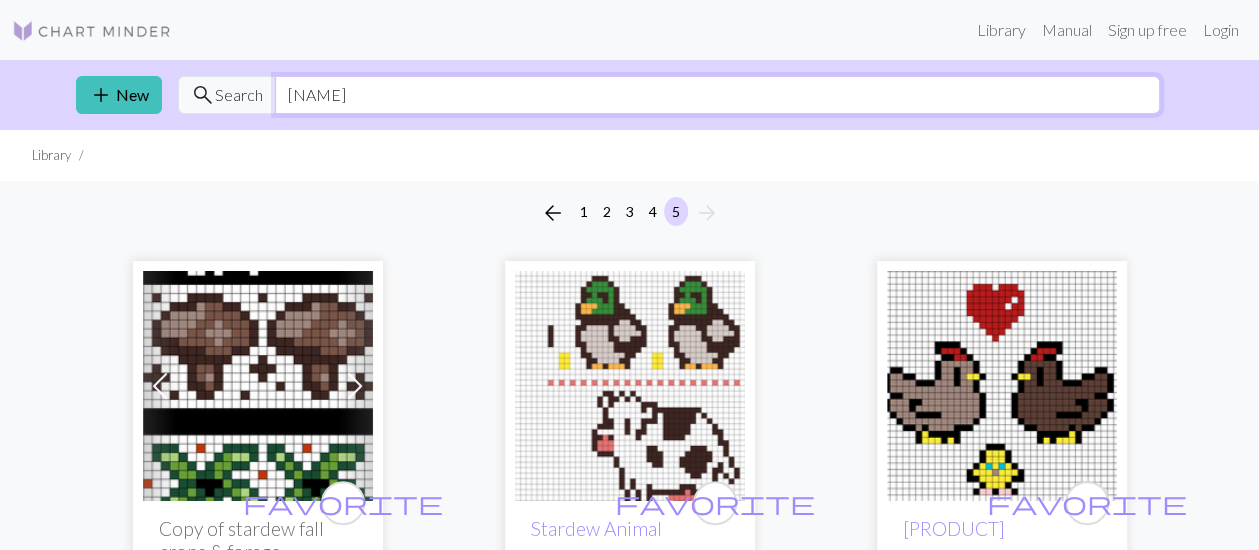 type on "[NAME]" 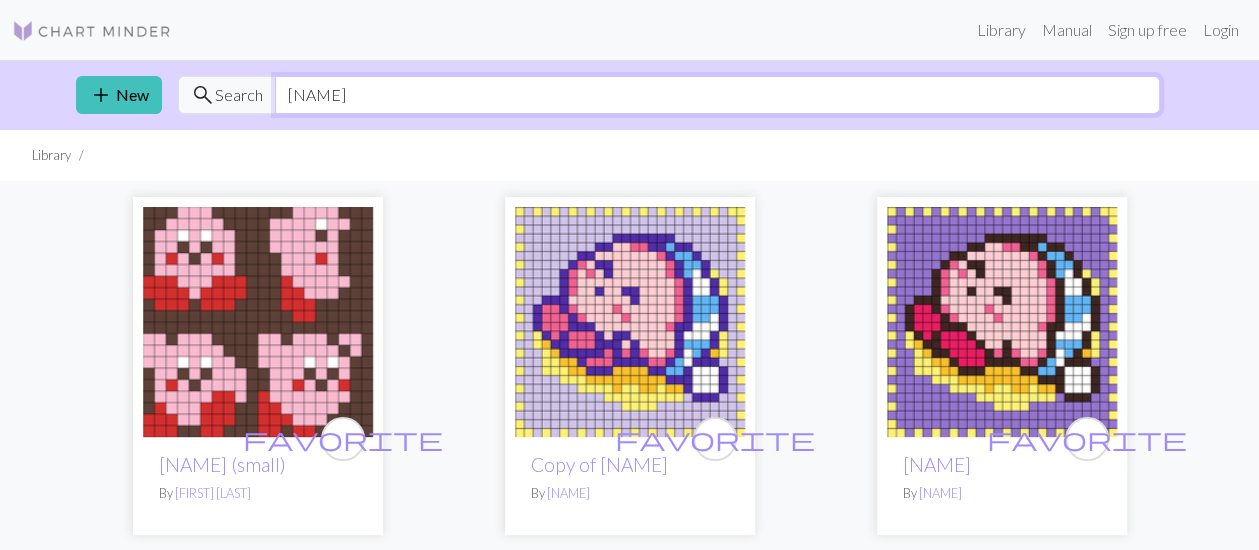 scroll, scrollTop: 100, scrollLeft: 0, axis: vertical 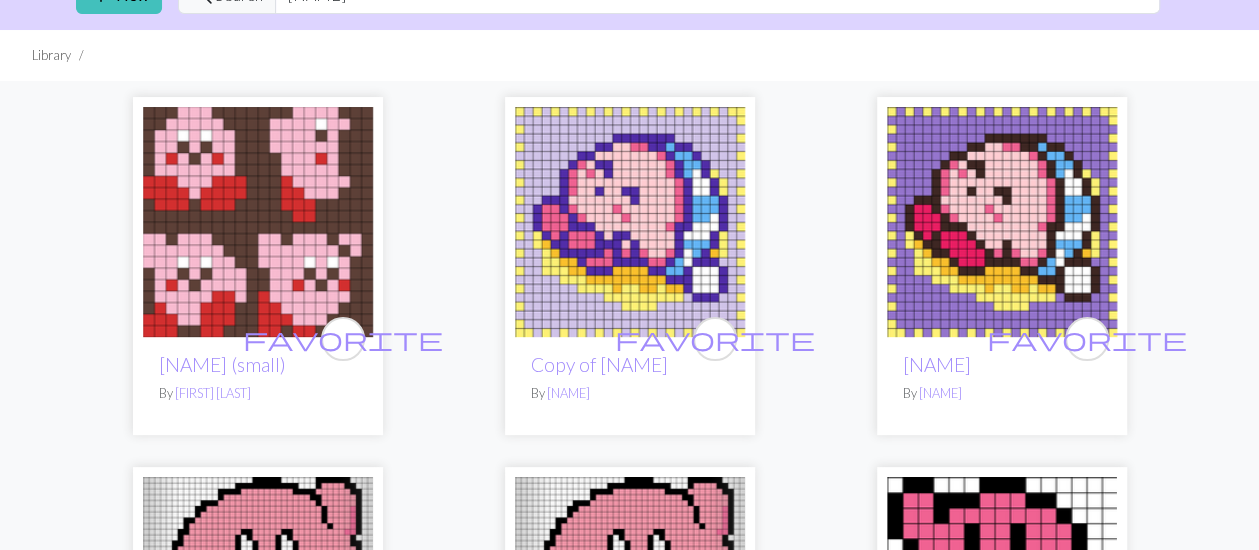 click at bounding box center (258, 222) 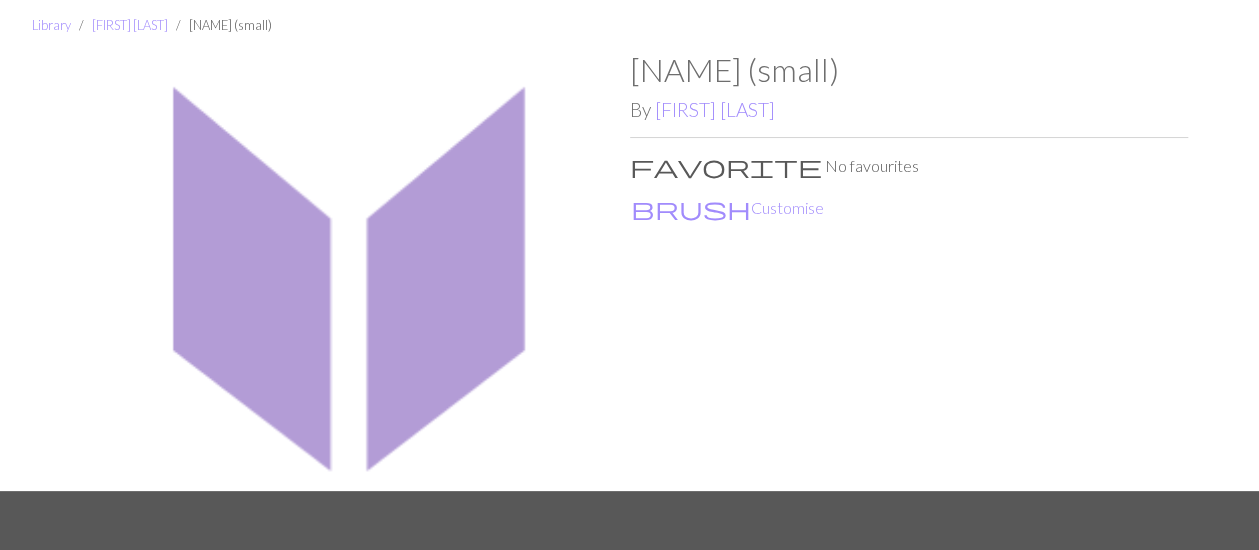 scroll, scrollTop: 0, scrollLeft: 0, axis: both 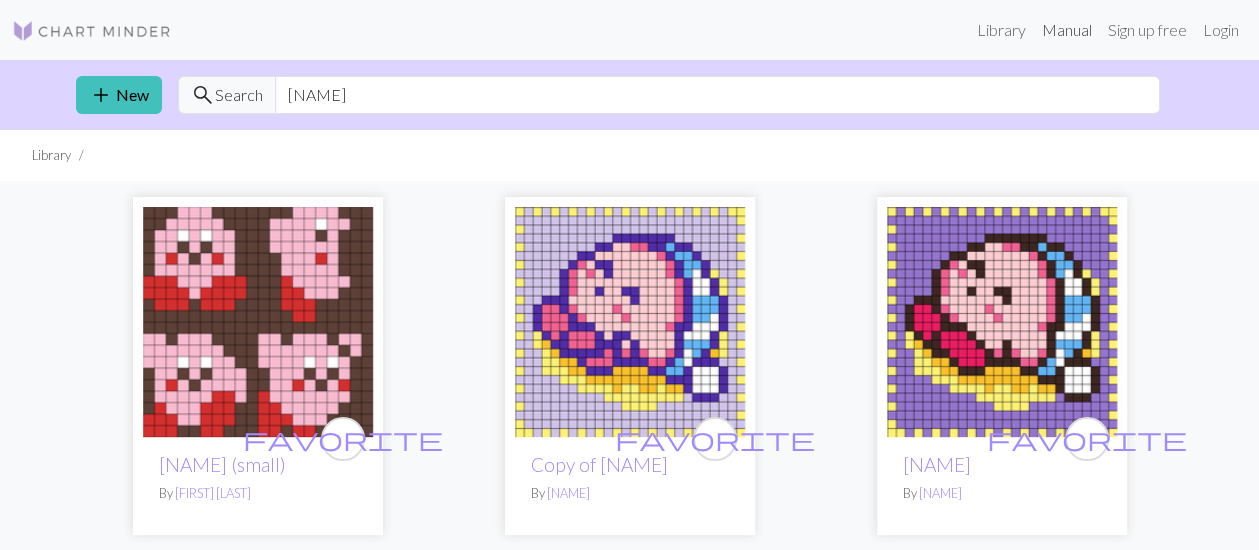 click on "Manual" at bounding box center [1067, 30] 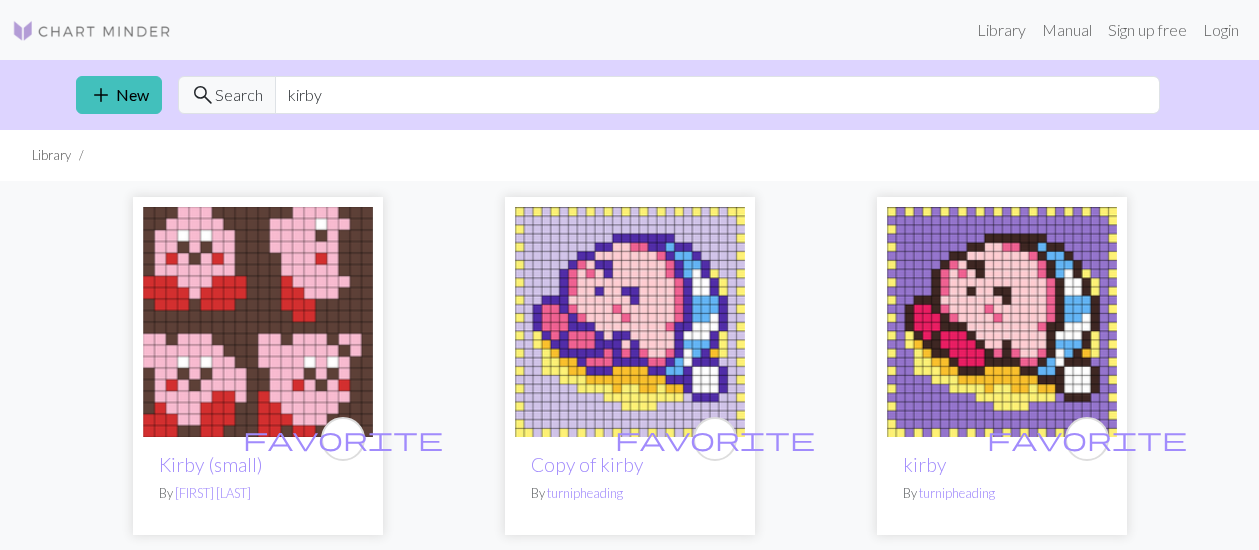 scroll, scrollTop: 0, scrollLeft: 0, axis: both 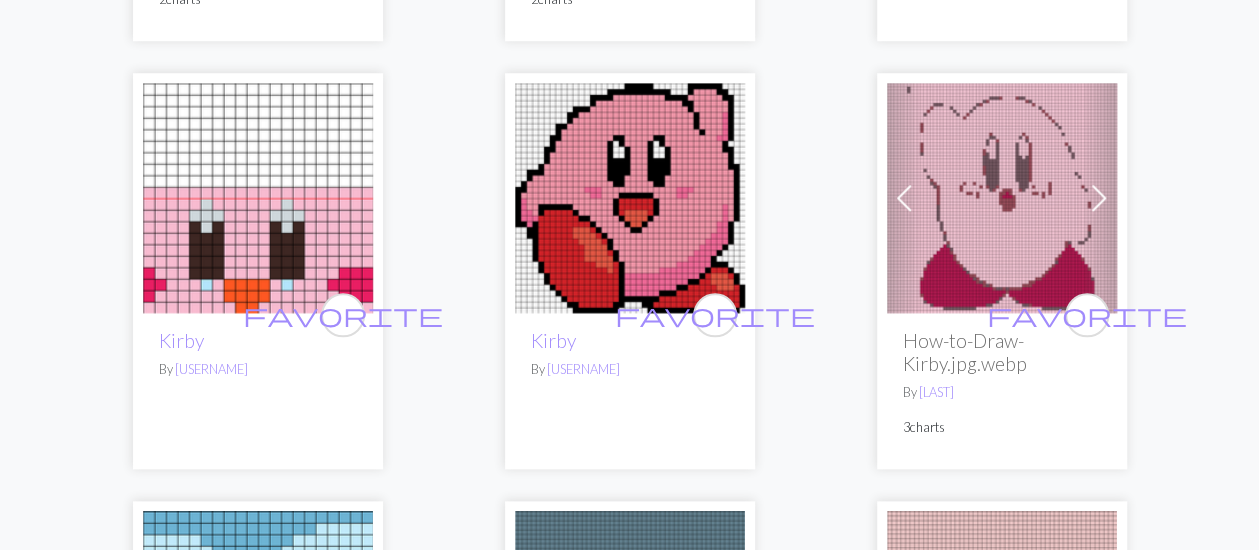 click at bounding box center (630, 198) 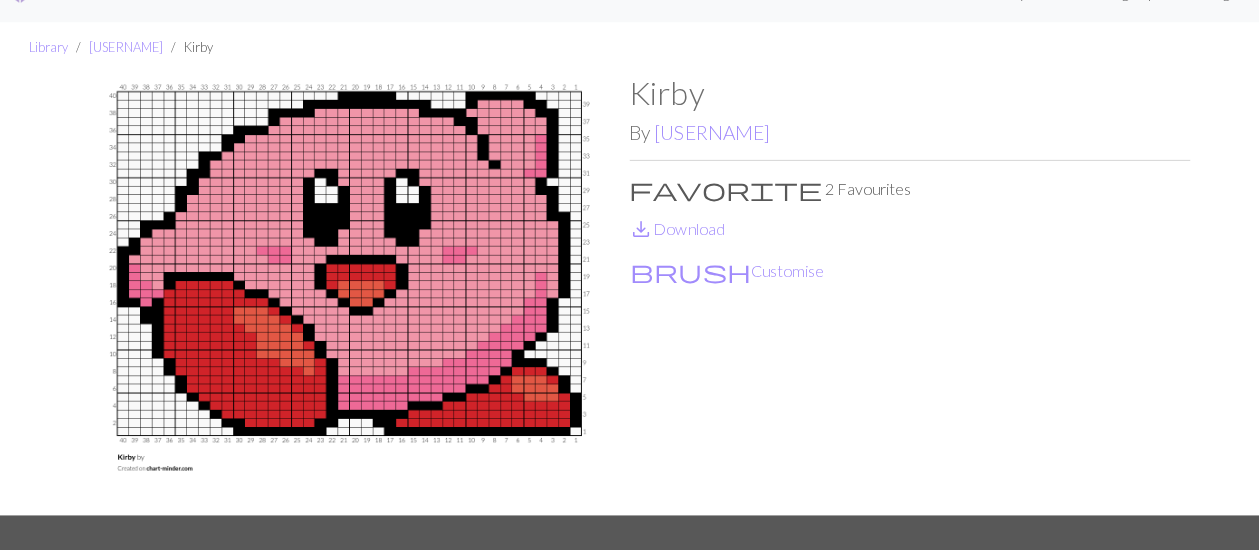 scroll, scrollTop: 38, scrollLeft: 0, axis: vertical 